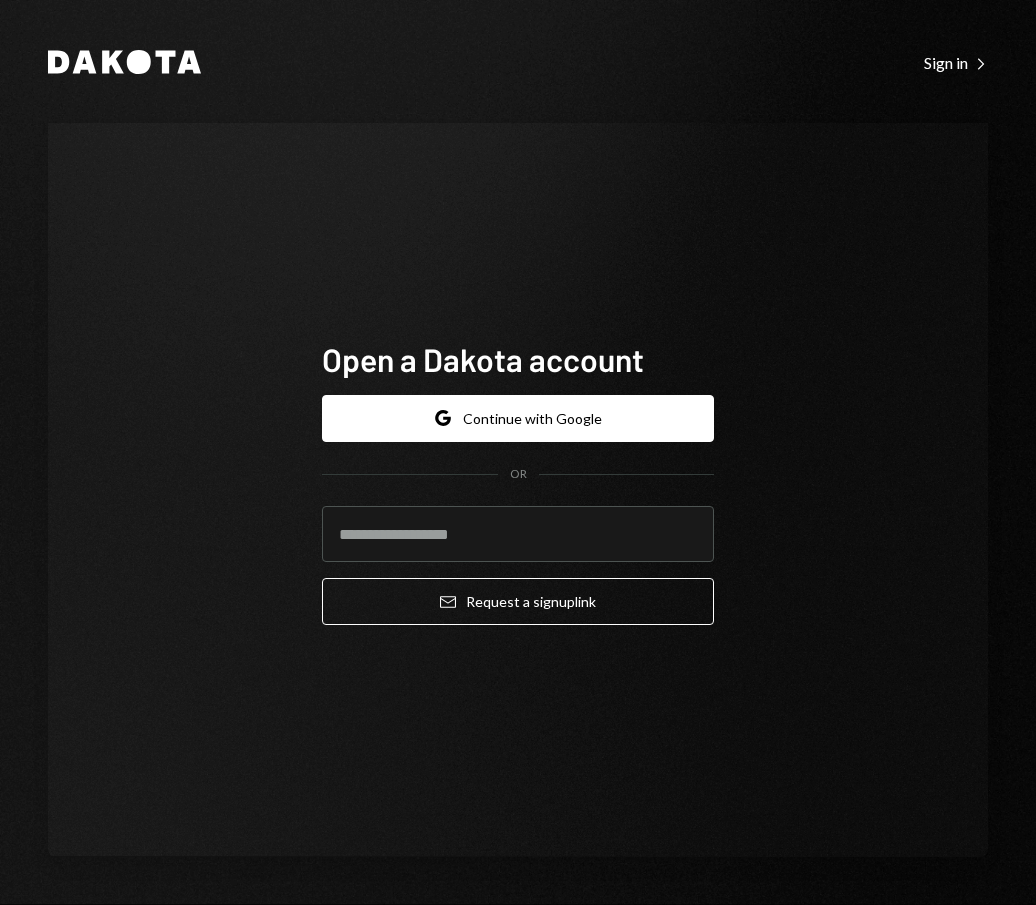 scroll, scrollTop: 0, scrollLeft: 0, axis: both 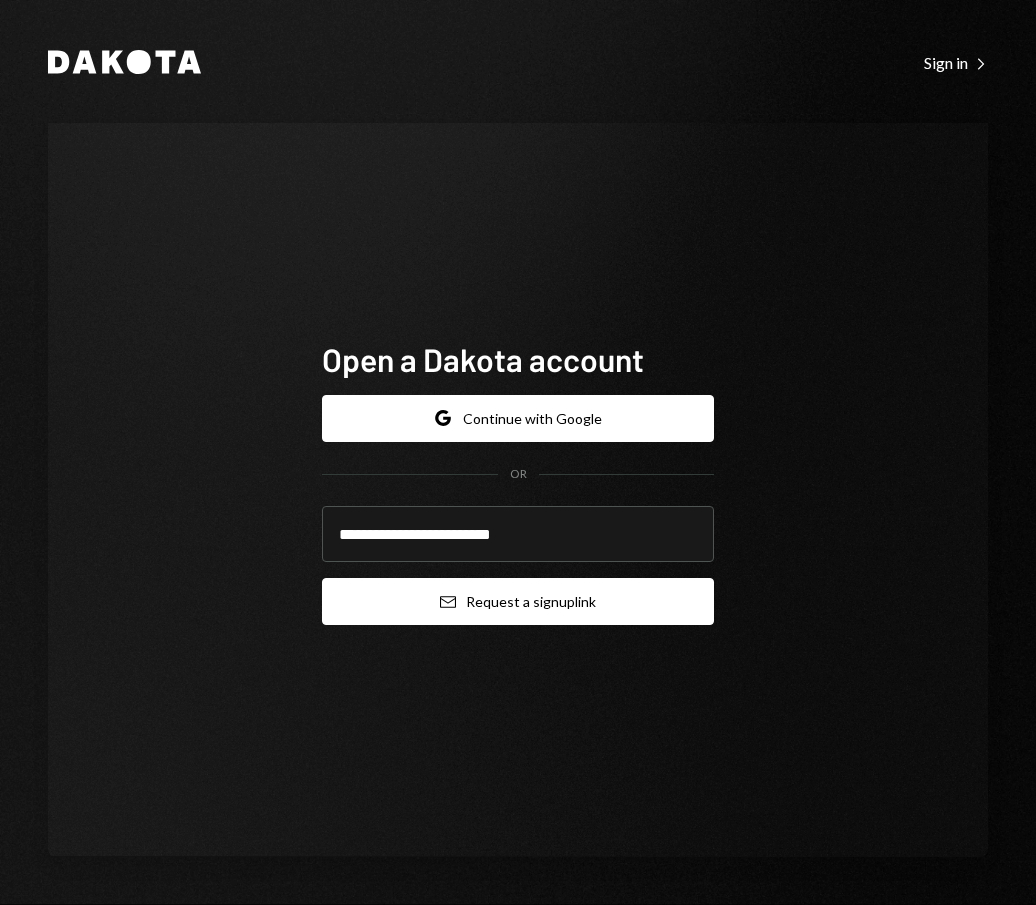 type on "**********" 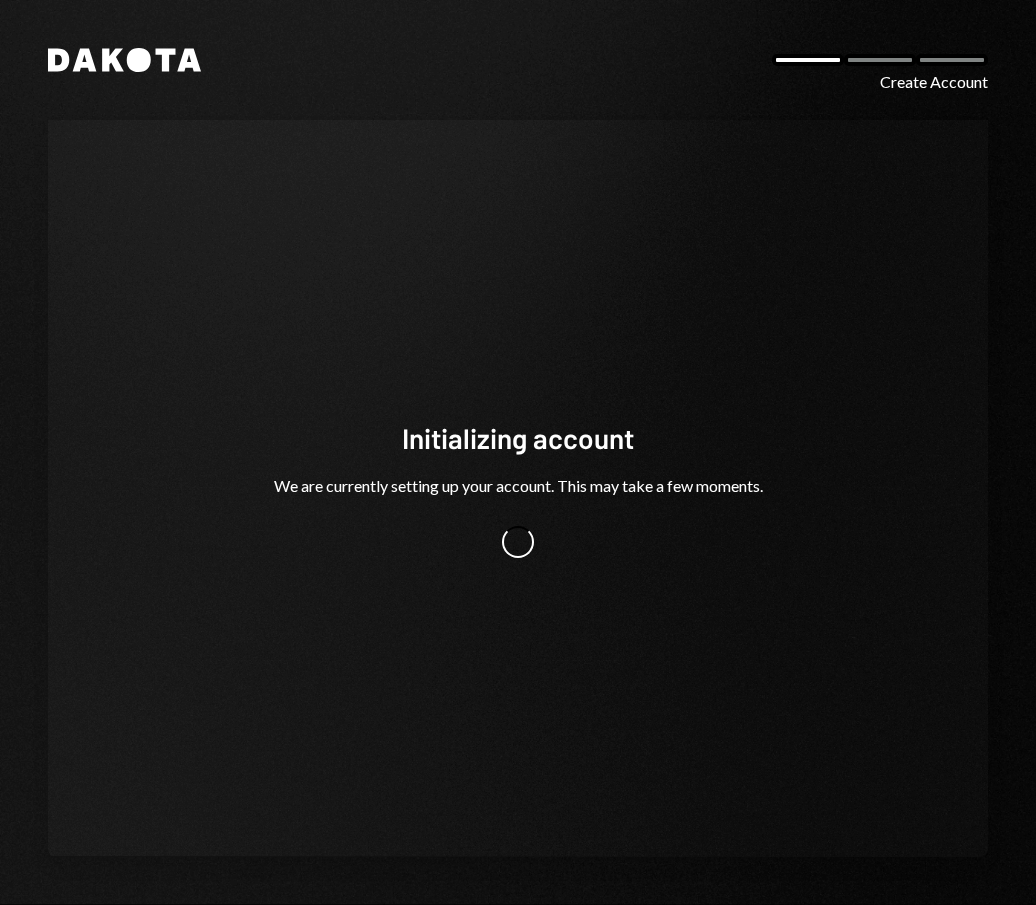 scroll, scrollTop: 0, scrollLeft: 0, axis: both 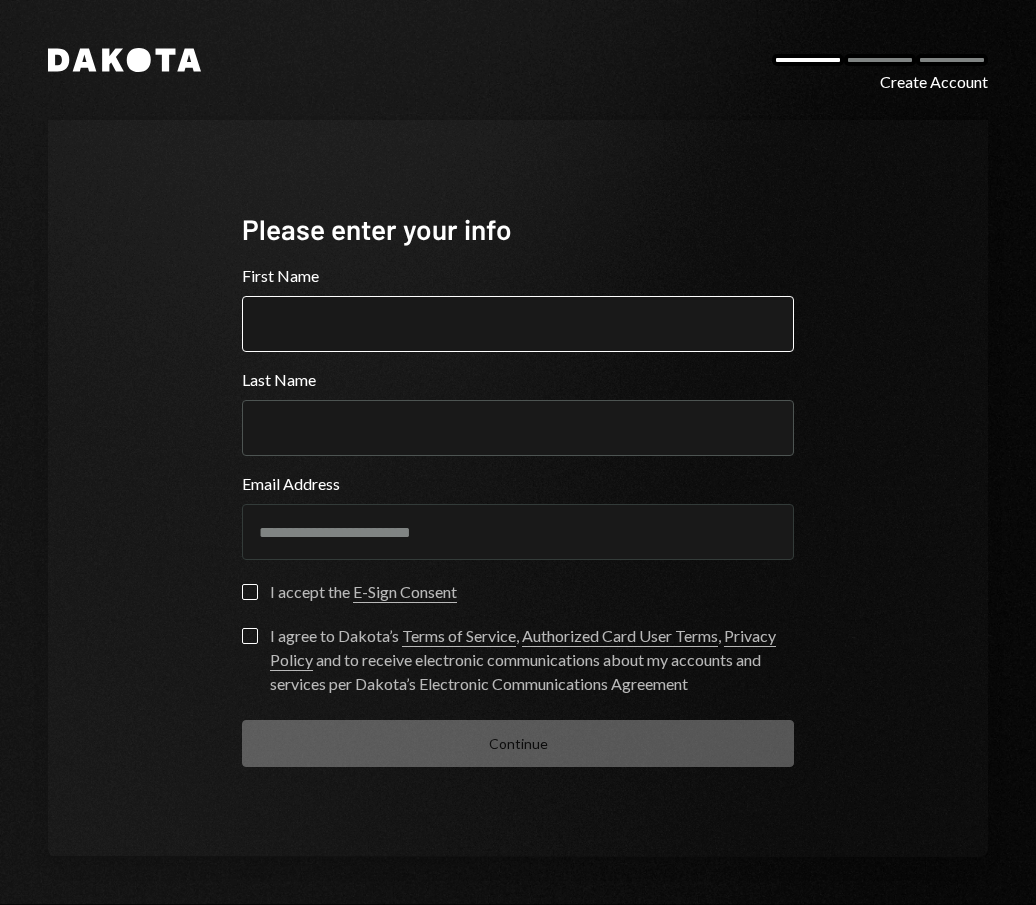 click on "First Name" at bounding box center (518, 324) 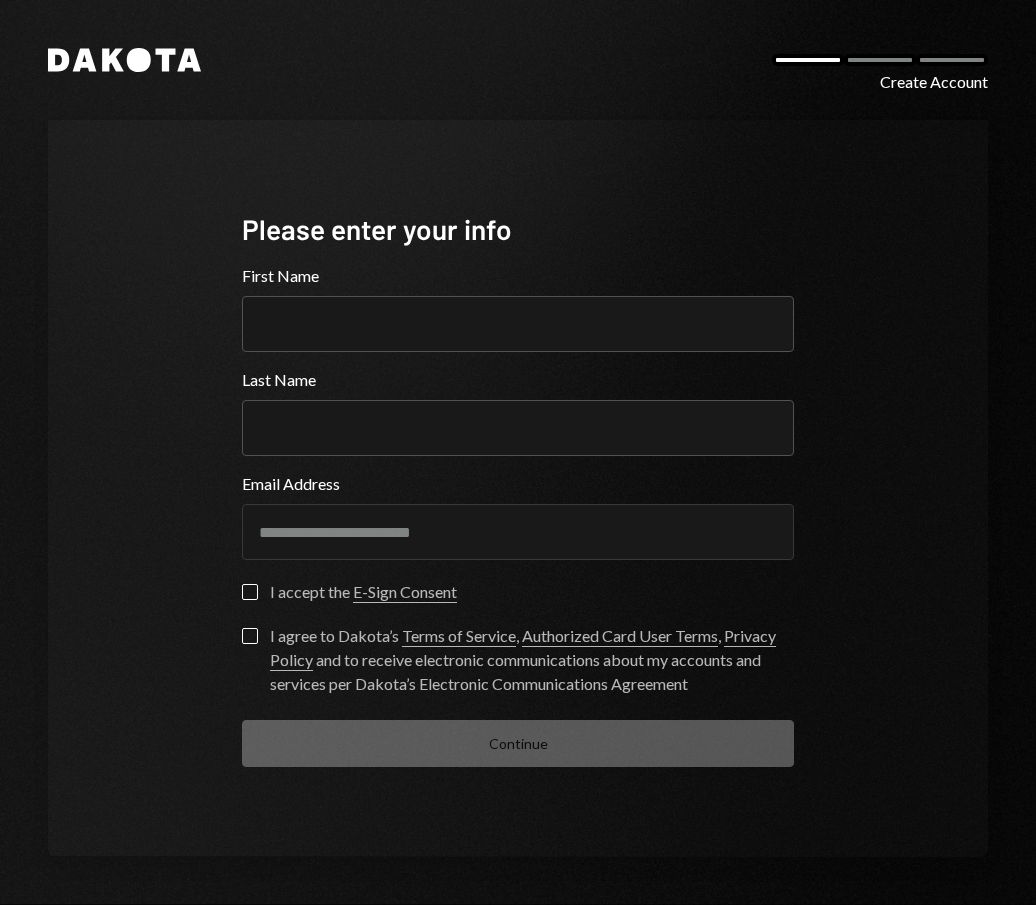 click on "**********" at bounding box center (518, 488) 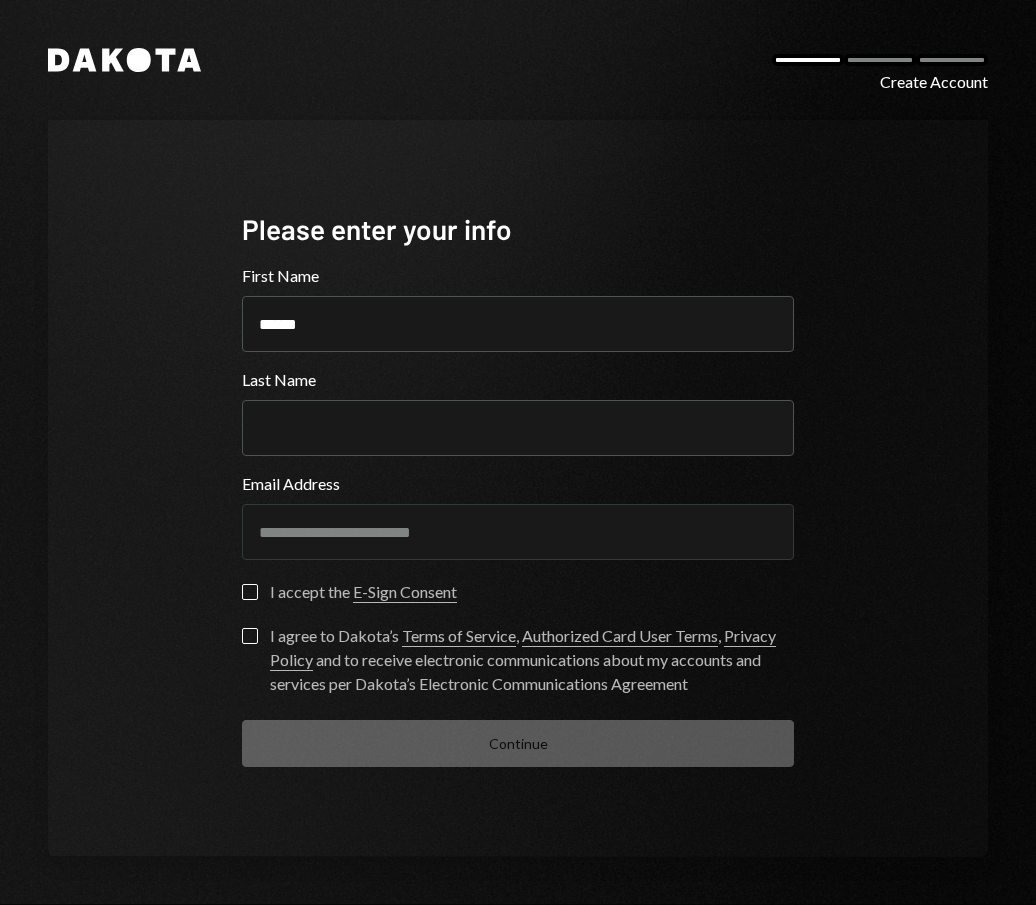 type on "******" 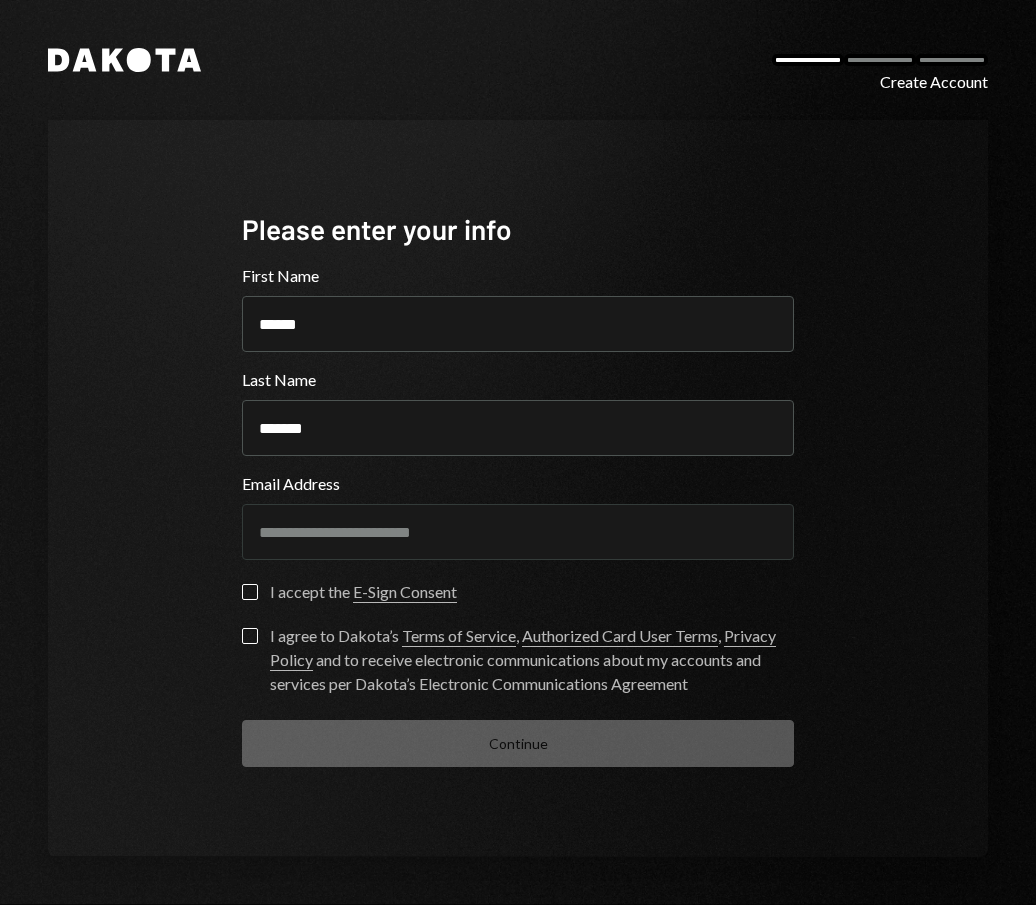 type on "*******" 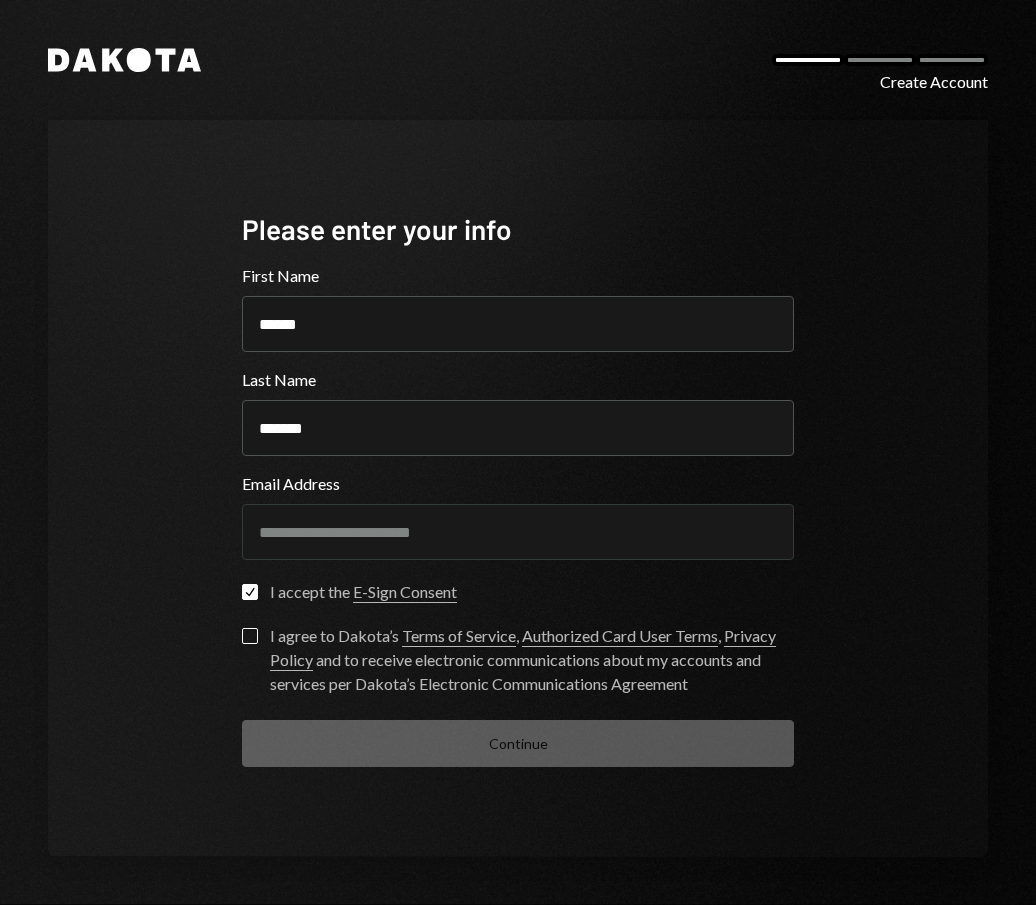 click on "I agree to Dakota’s   Terms of Service ,   Authorized Card User Terms ,   Privacy Policy   and to receive electronic communications about my accounts and services per Dakota’s Electronic Communications Agreement" at bounding box center [518, 662] 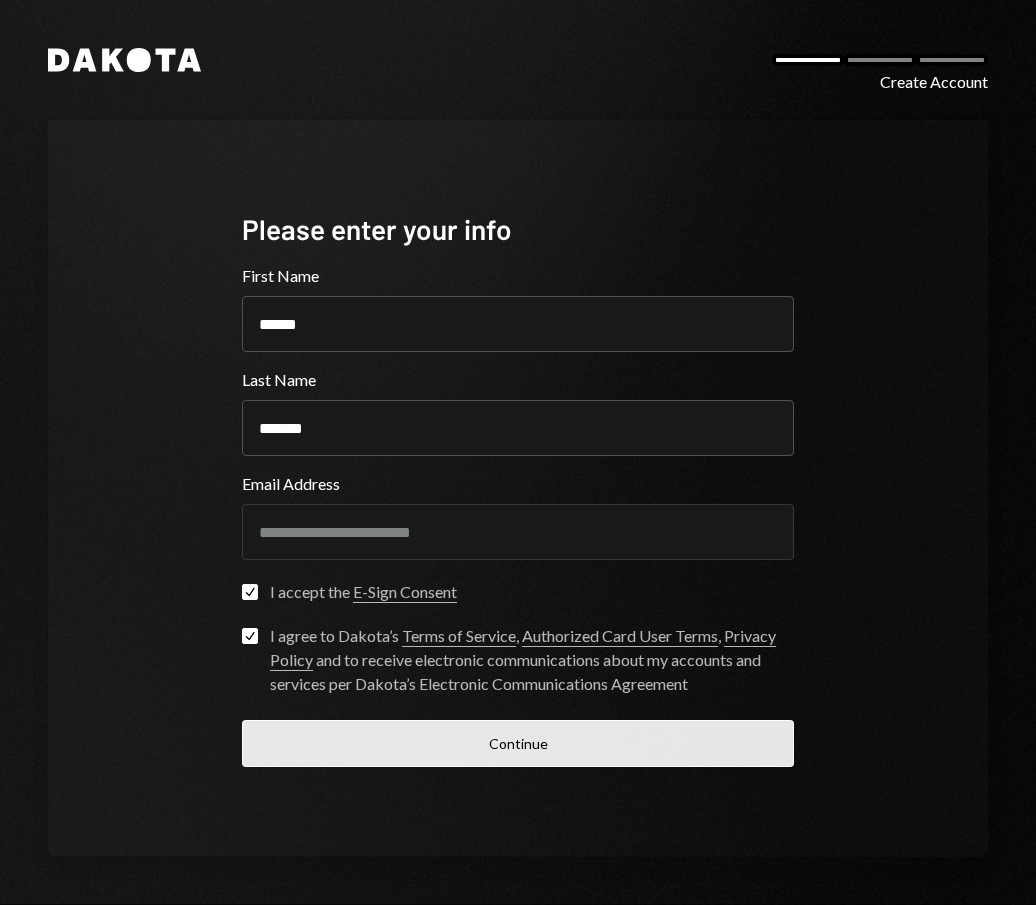 click on "Continue" at bounding box center (518, 743) 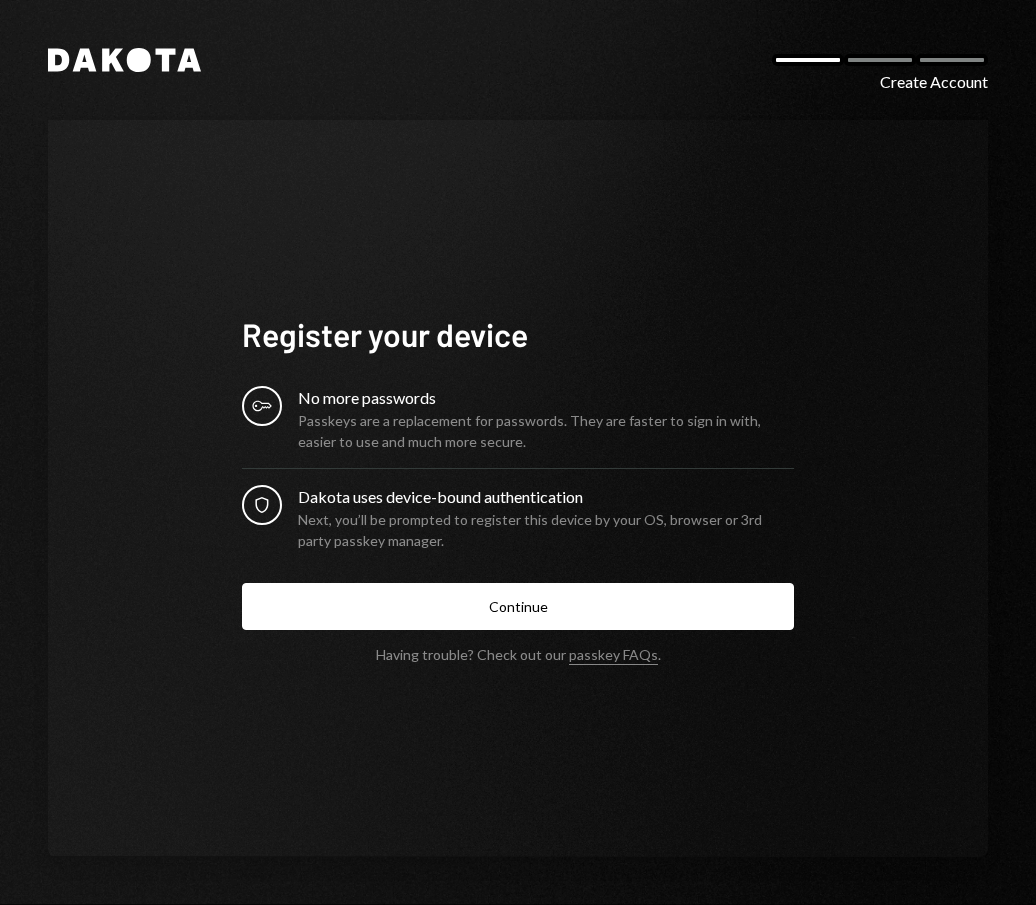 click on "Register your device Key No more passwords Passkeys are a replacement for passwords. They are faster to sign in with, easier to use and much more secure. Security Dakota uses device-bound authentication Next, you’ll be prompted to register this device by your OS, browser or 3rd party passkey manager. Continue Having trouble? Check out our   passkey FAQs ." at bounding box center [518, 488] 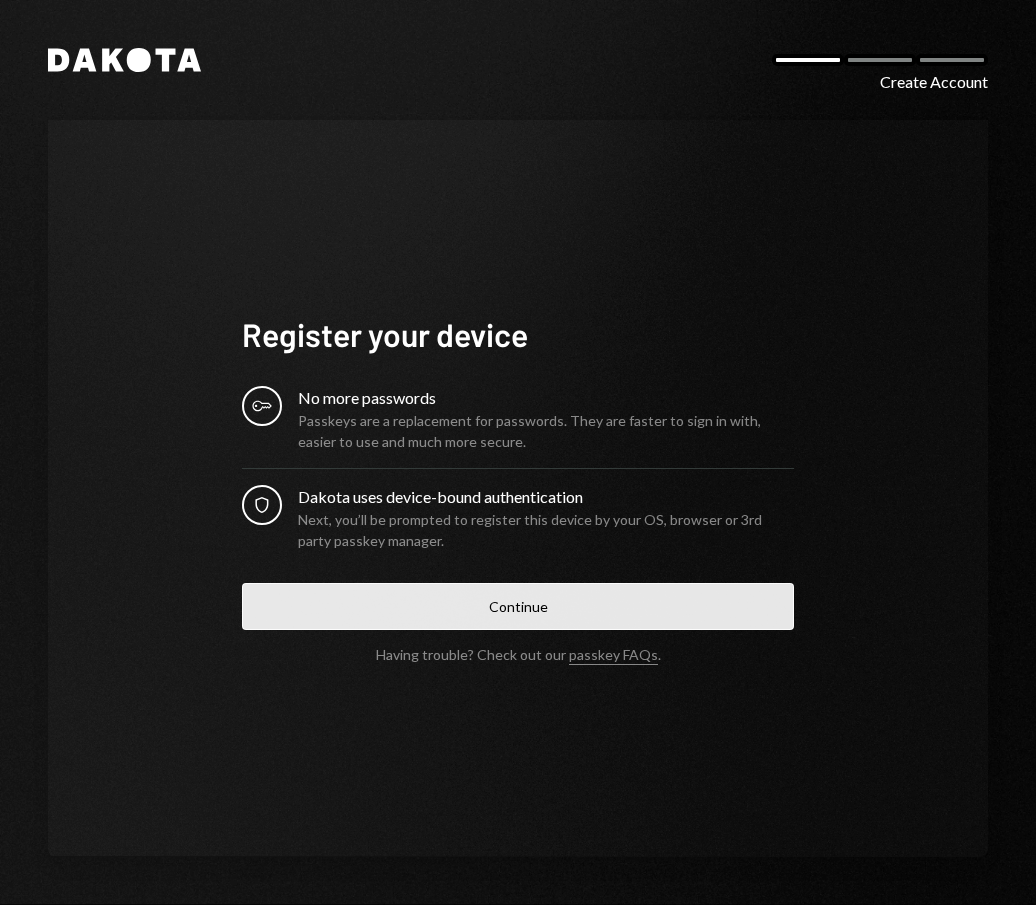 click on "Continue" at bounding box center [518, 606] 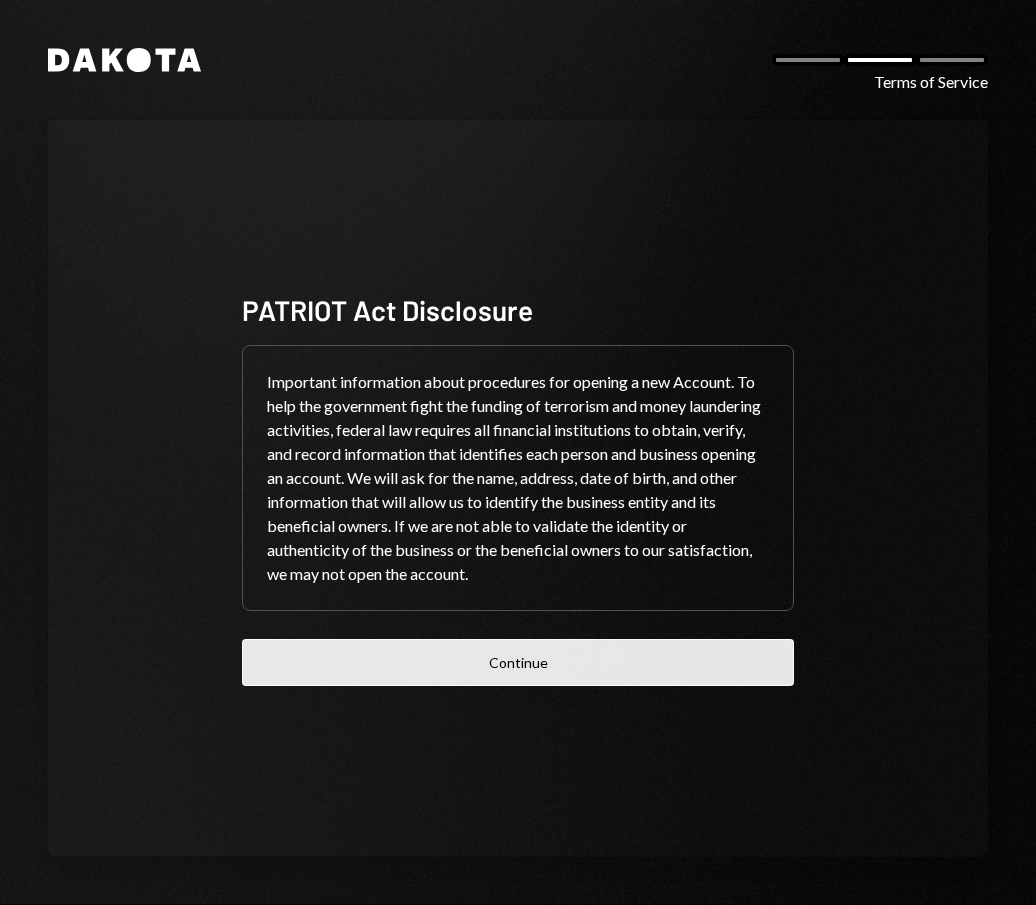 click on "Continue" at bounding box center (518, 662) 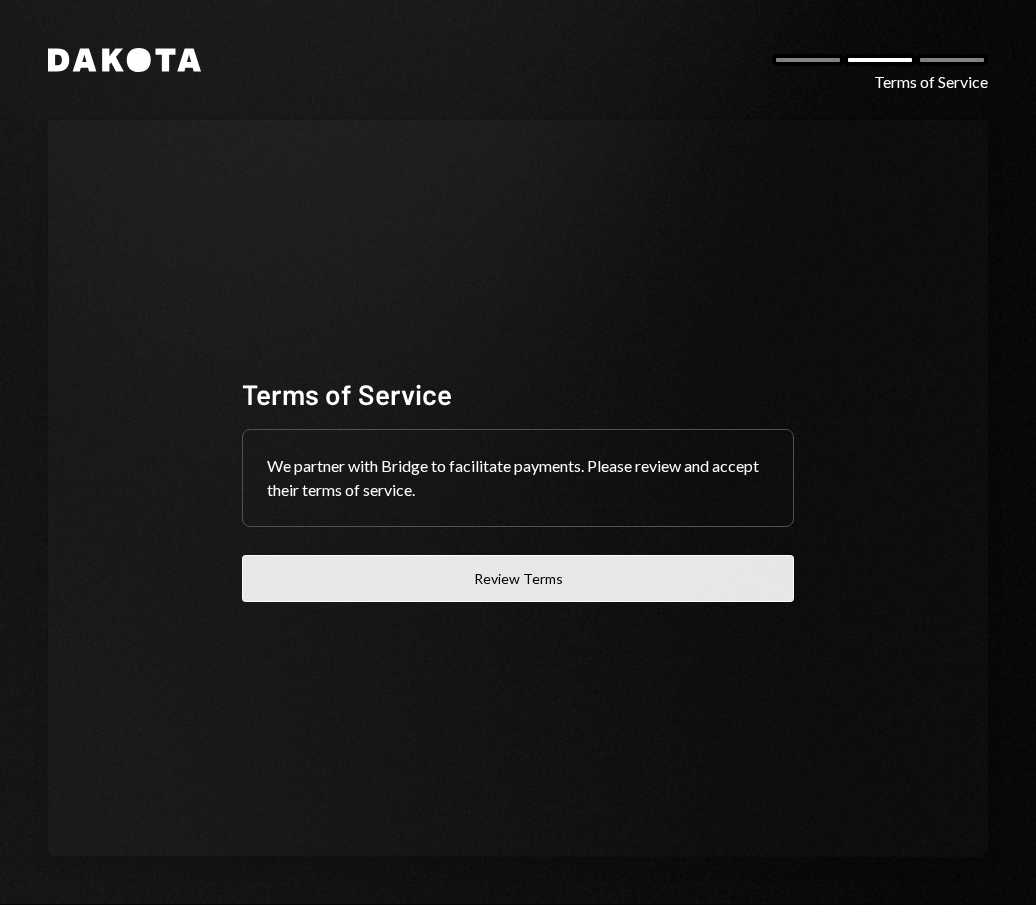 click on "Review Terms" at bounding box center (518, 578) 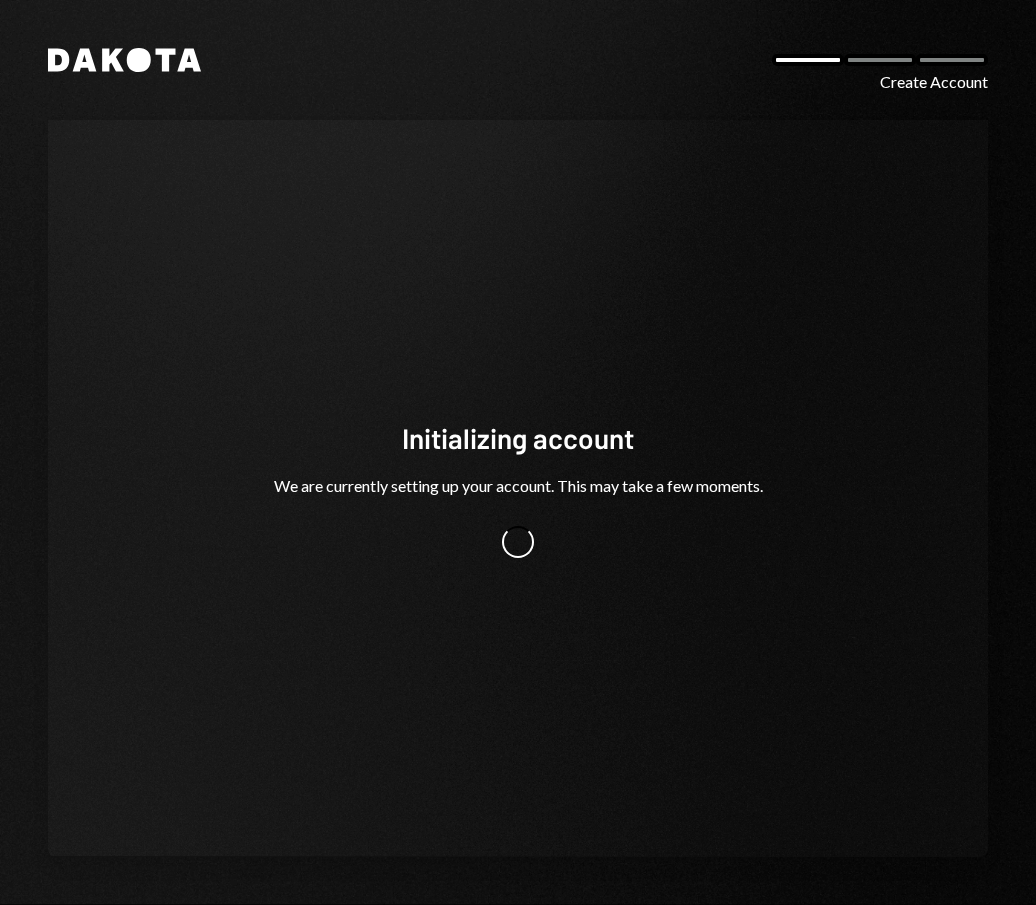 scroll, scrollTop: 0, scrollLeft: 0, axis: both 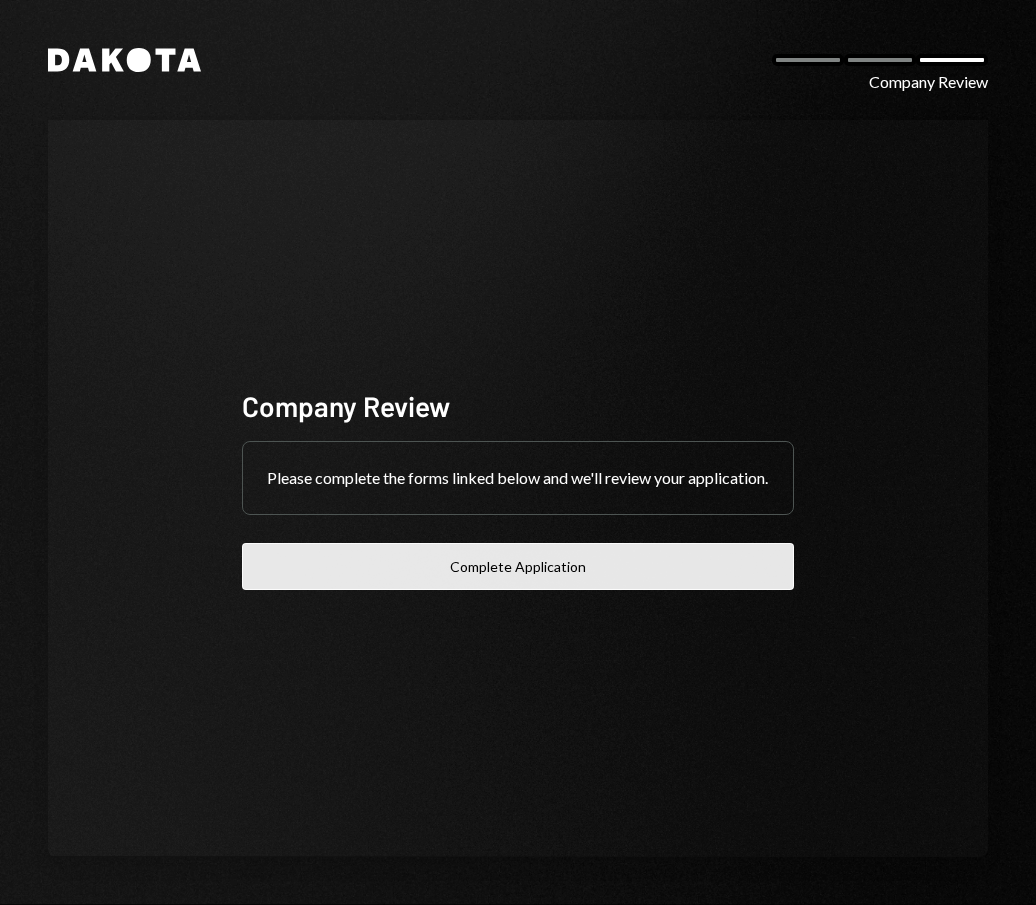 drag, startPoint x: 0, startPoint y: 0, endPoint x: 520, endPoint y: 597, distance: 791.7127 